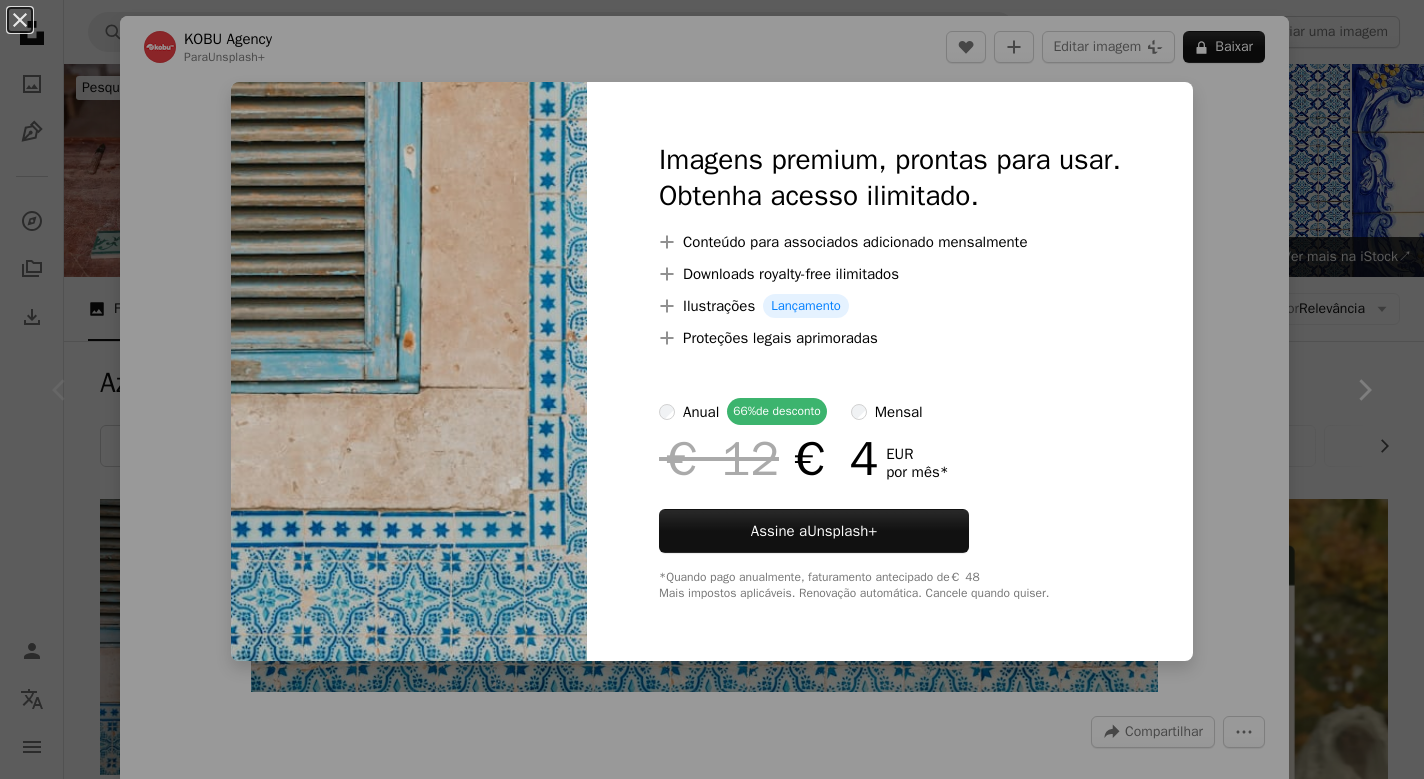 scroll, scrollTop: 144, scrollLeft: 0, axis: vertical 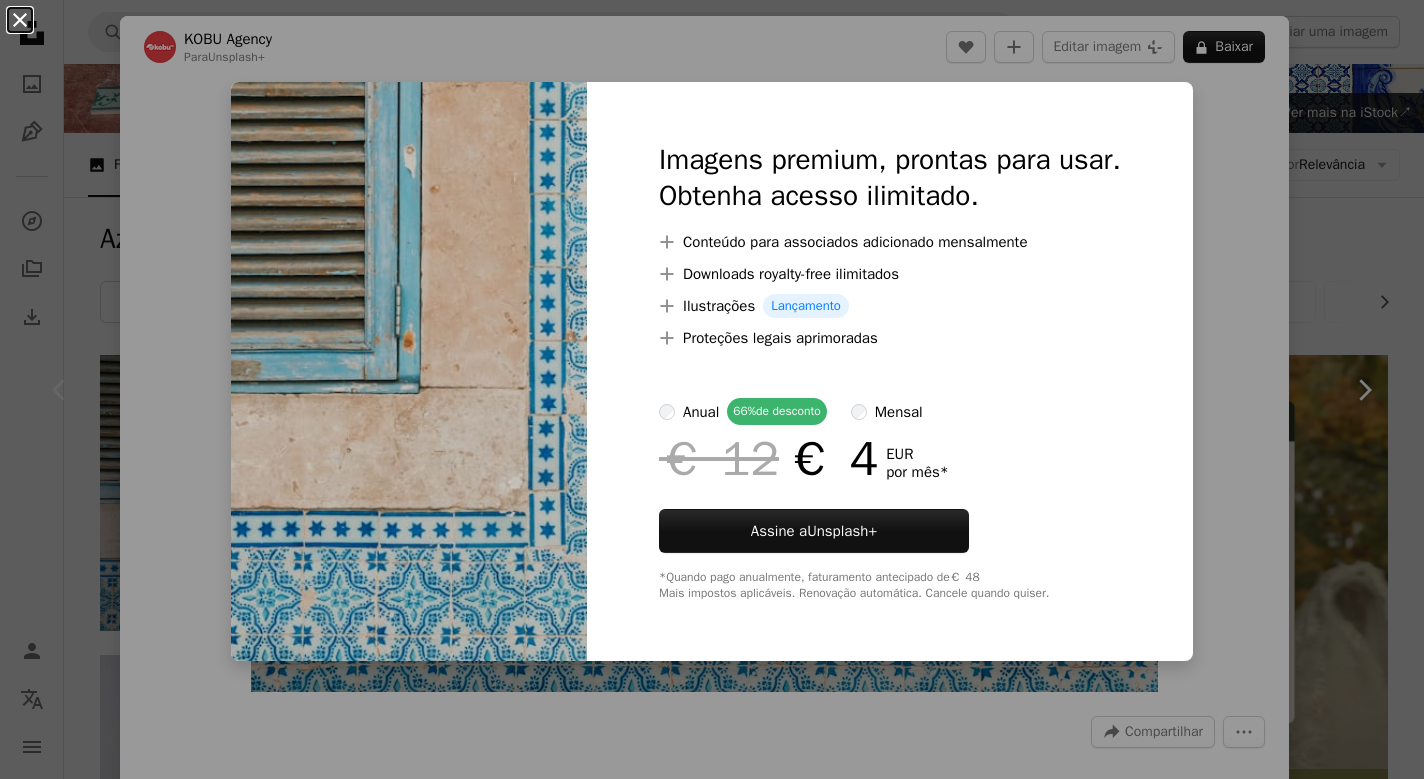 click on "An X shape" at bounding box center [20, 20] 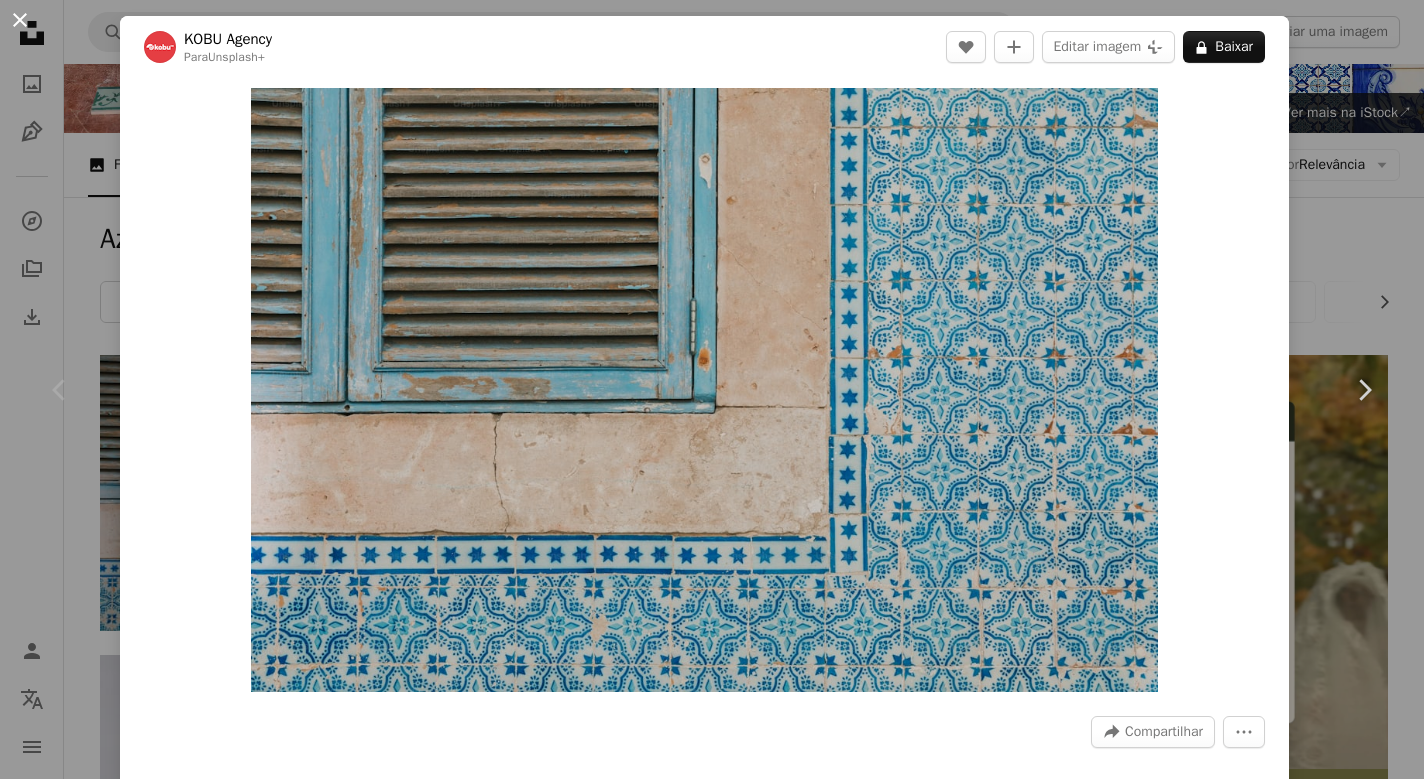 click on "An X shape" at bounding box center (20, 20) 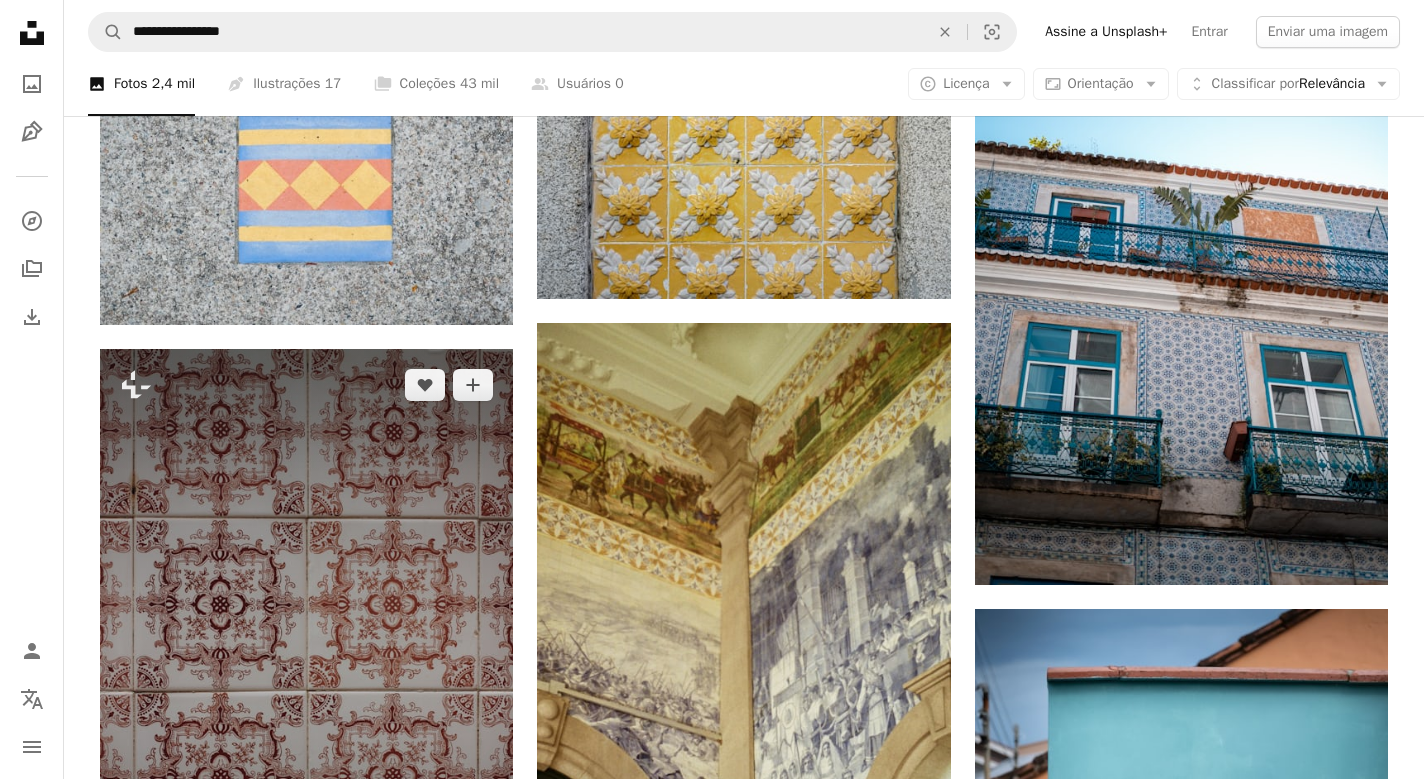 scroll, scrollTop: 876, scrollLeft: 0, axis: vertical 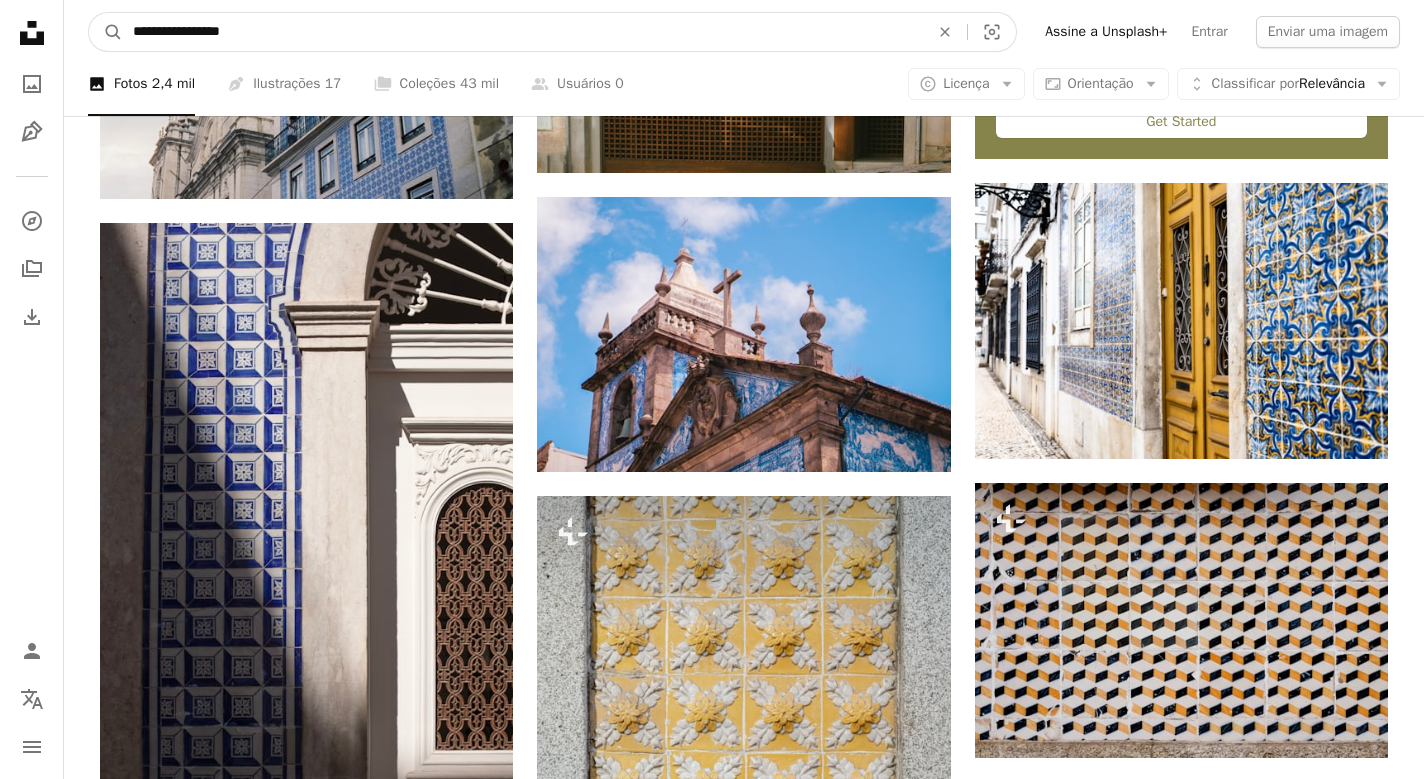 drag, startPoint x: 268, startPoint y: 36, endPoint x: 84, endPoint y: 36, distance: 184 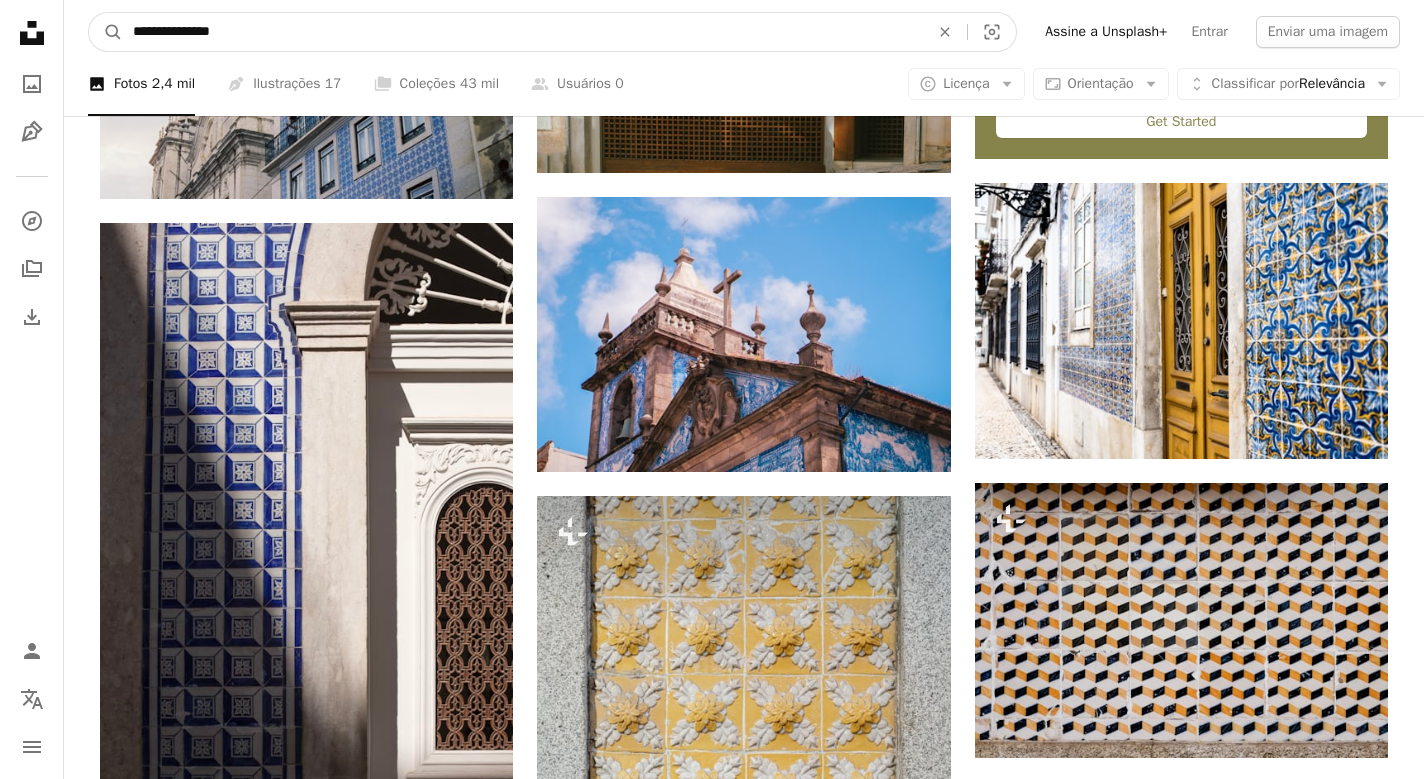type on "**********" 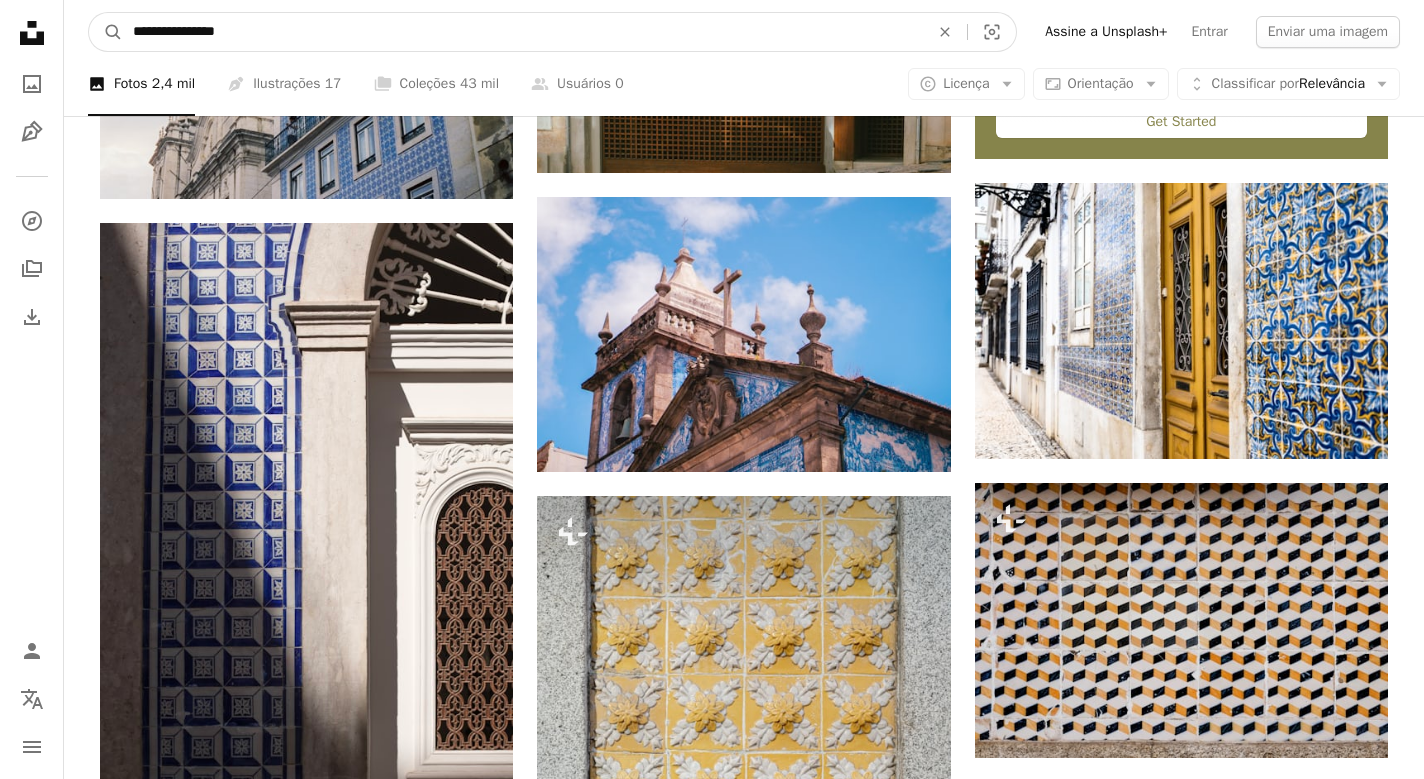click on "A magnifying glass" at bounding box center [106, 32] 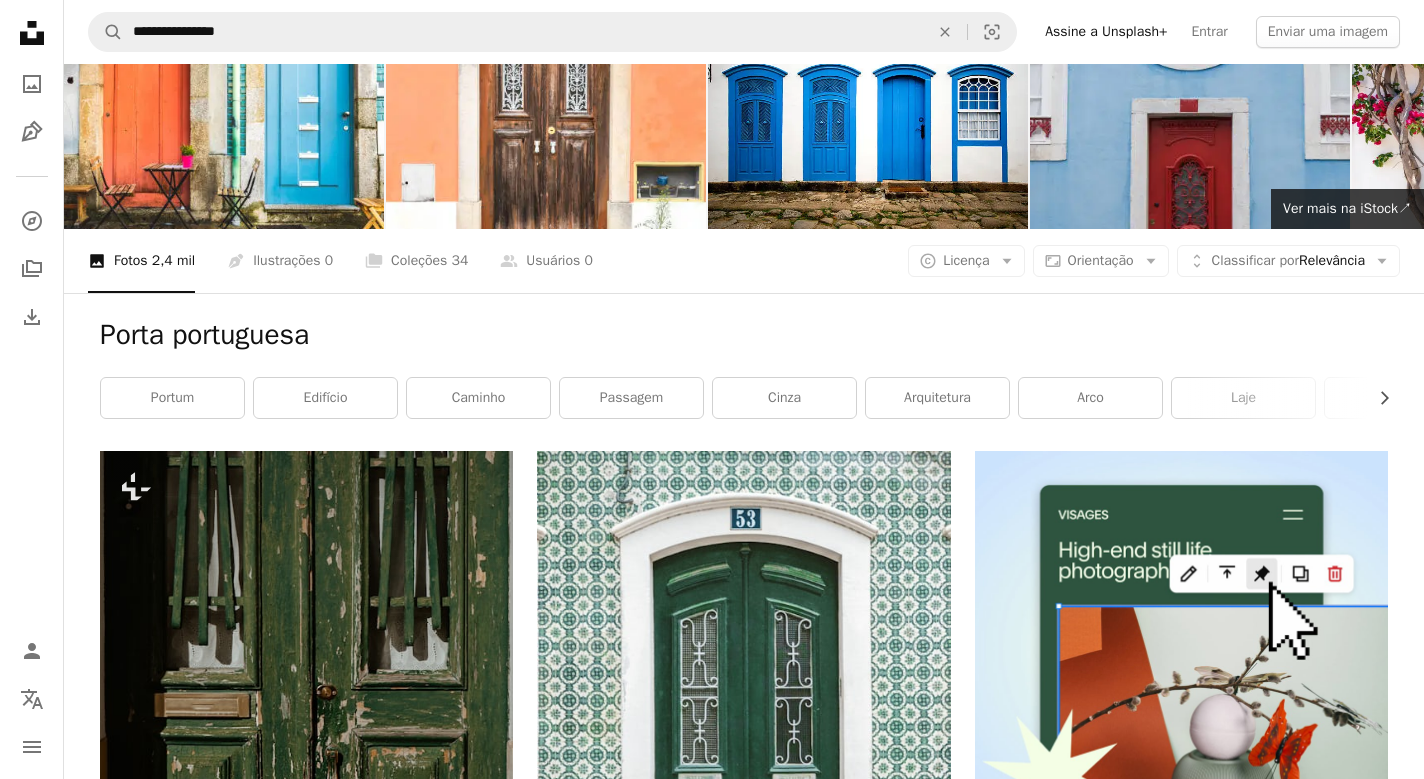 scroll, scrollTop: 0, scrollLeft: 0, axis: both 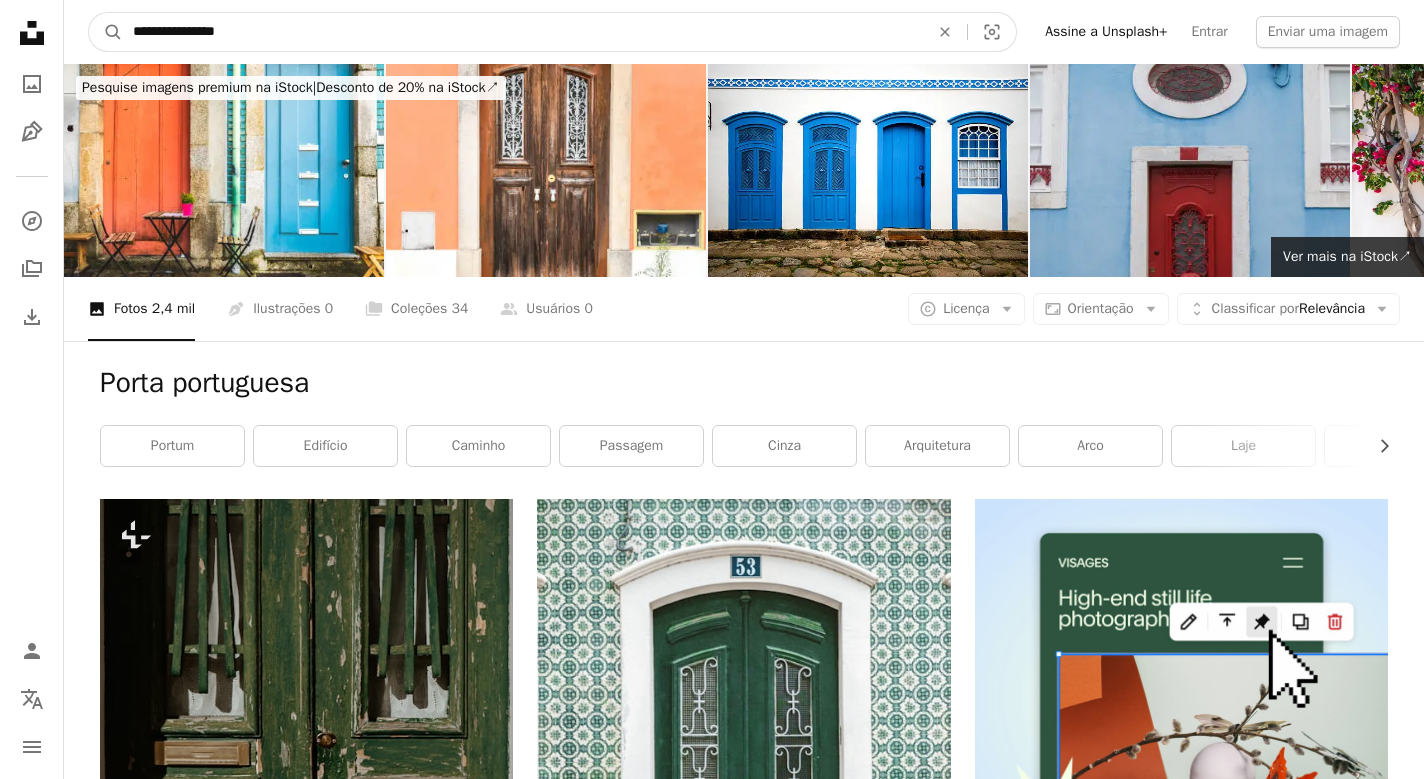drag, startPoint x: 296, startPoint y: 13, endPoint x: 30, endPoint y: 17, distance: 266.03006 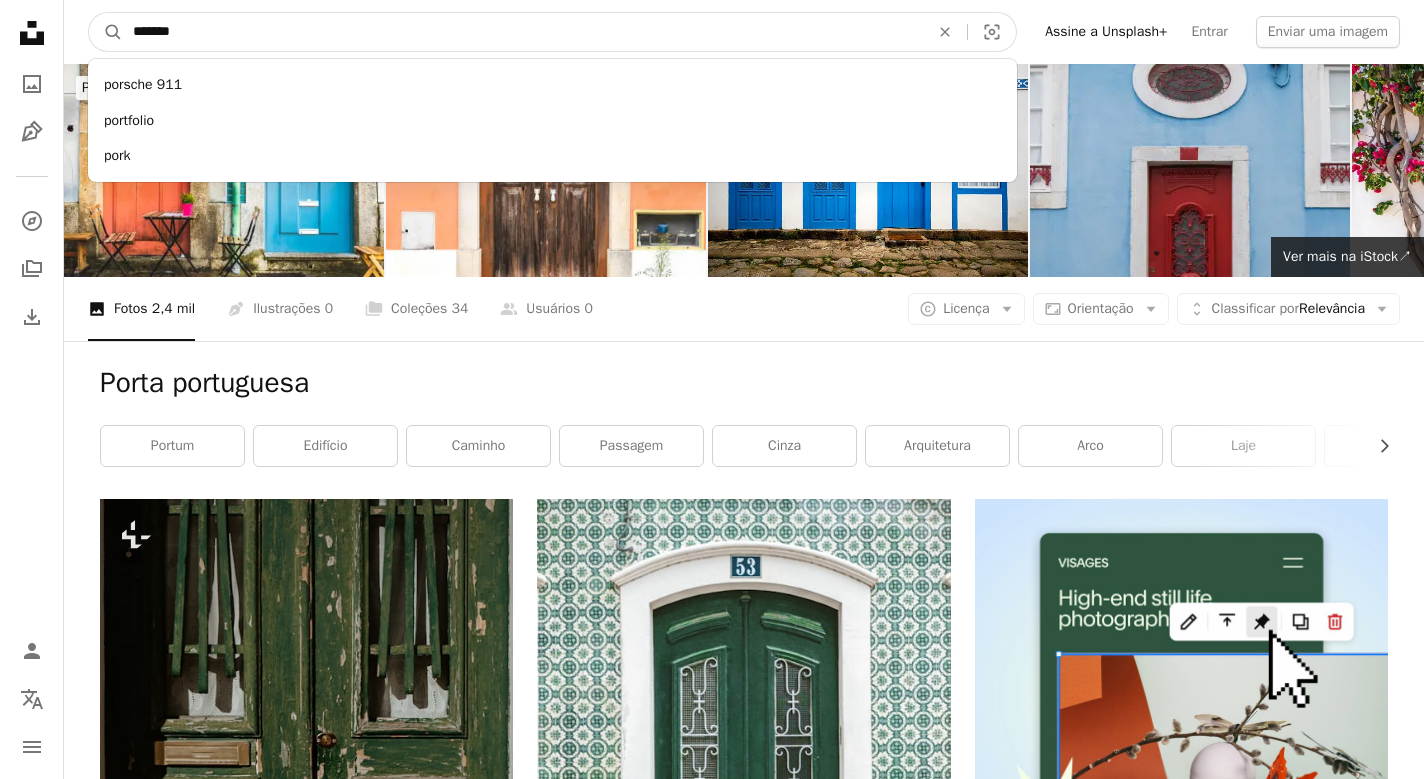 type on "********" 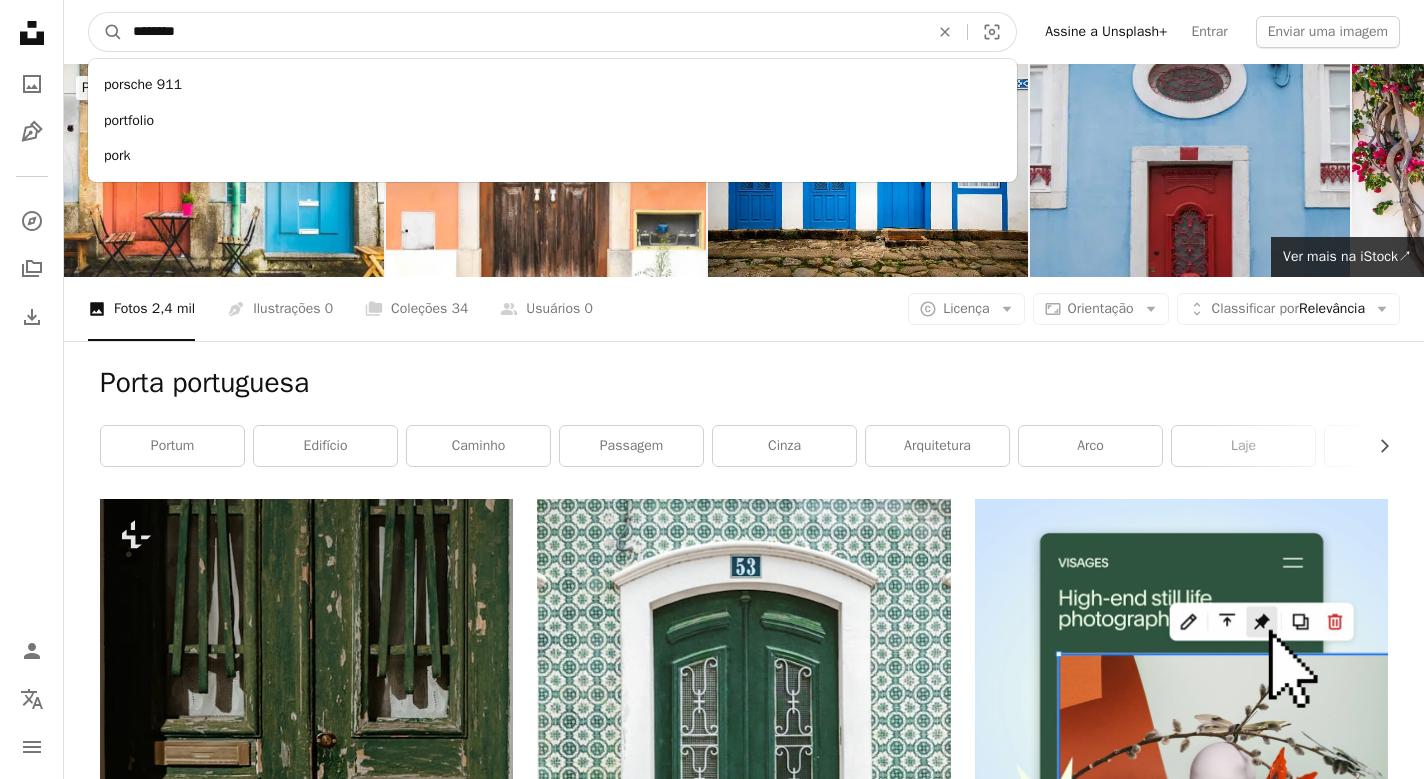 click on "A magnifying glass" at bounding box center (106, 32) 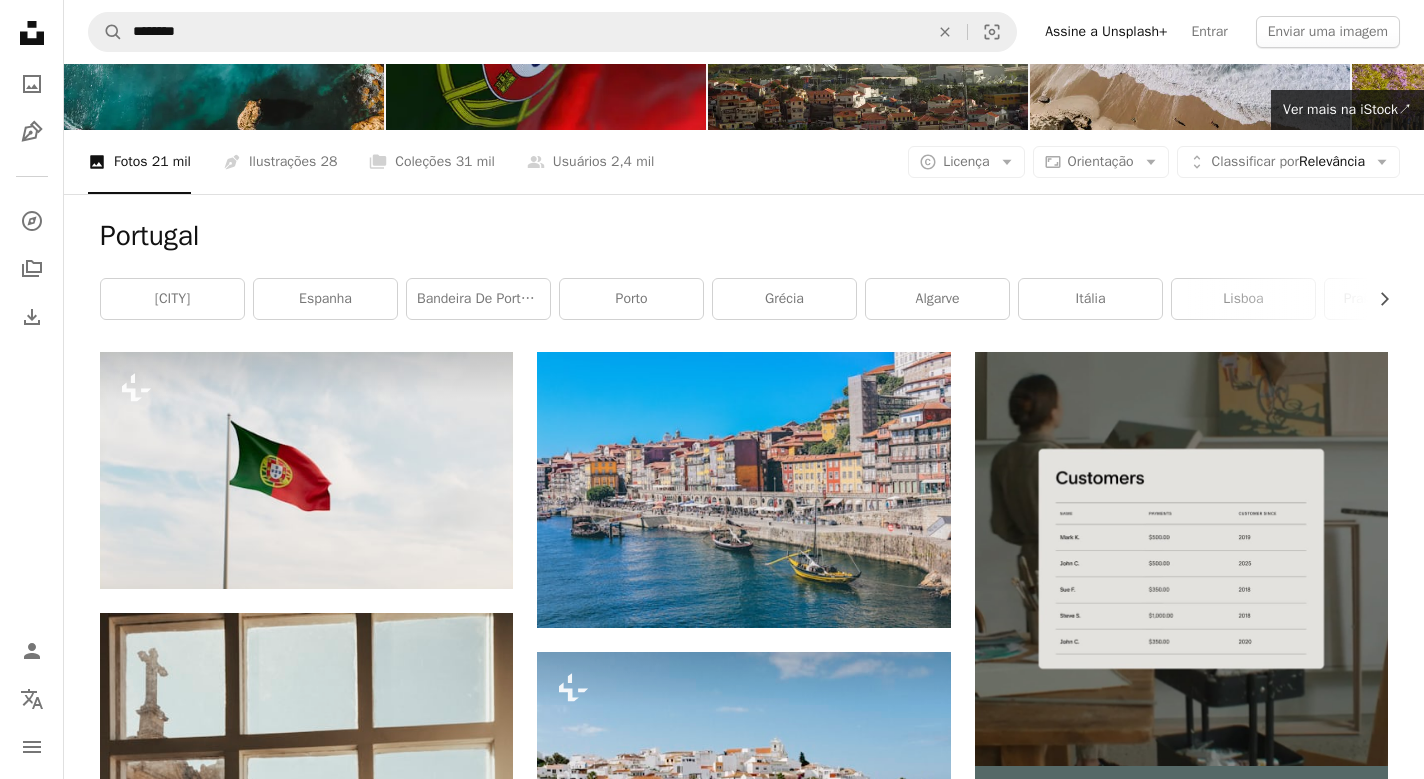 scroll, scrollTop: 0, scrollLeft: 0, axis: both 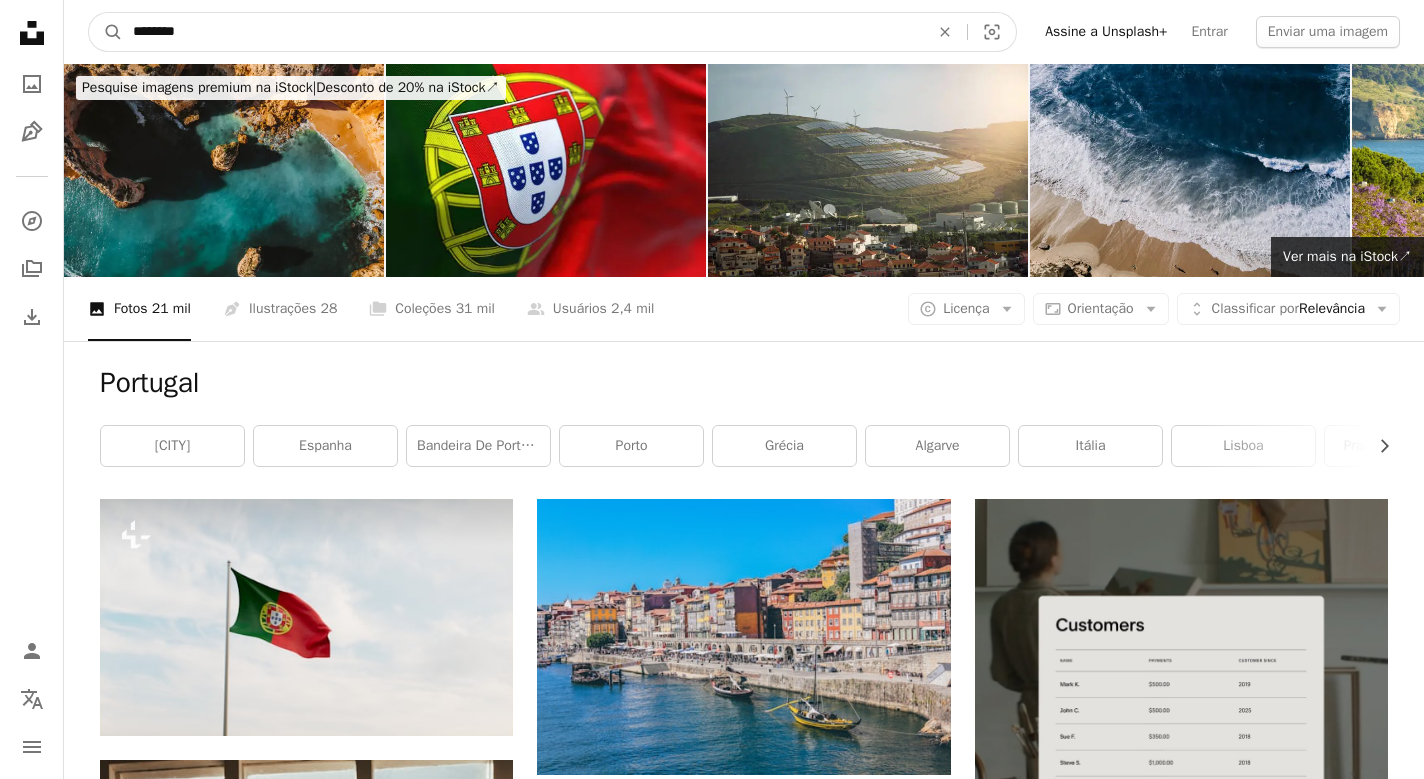 drag, startPoint x: 263, startPoint y: 26, endPoint x: 49, endPoint y: 28, distance: 214.00934 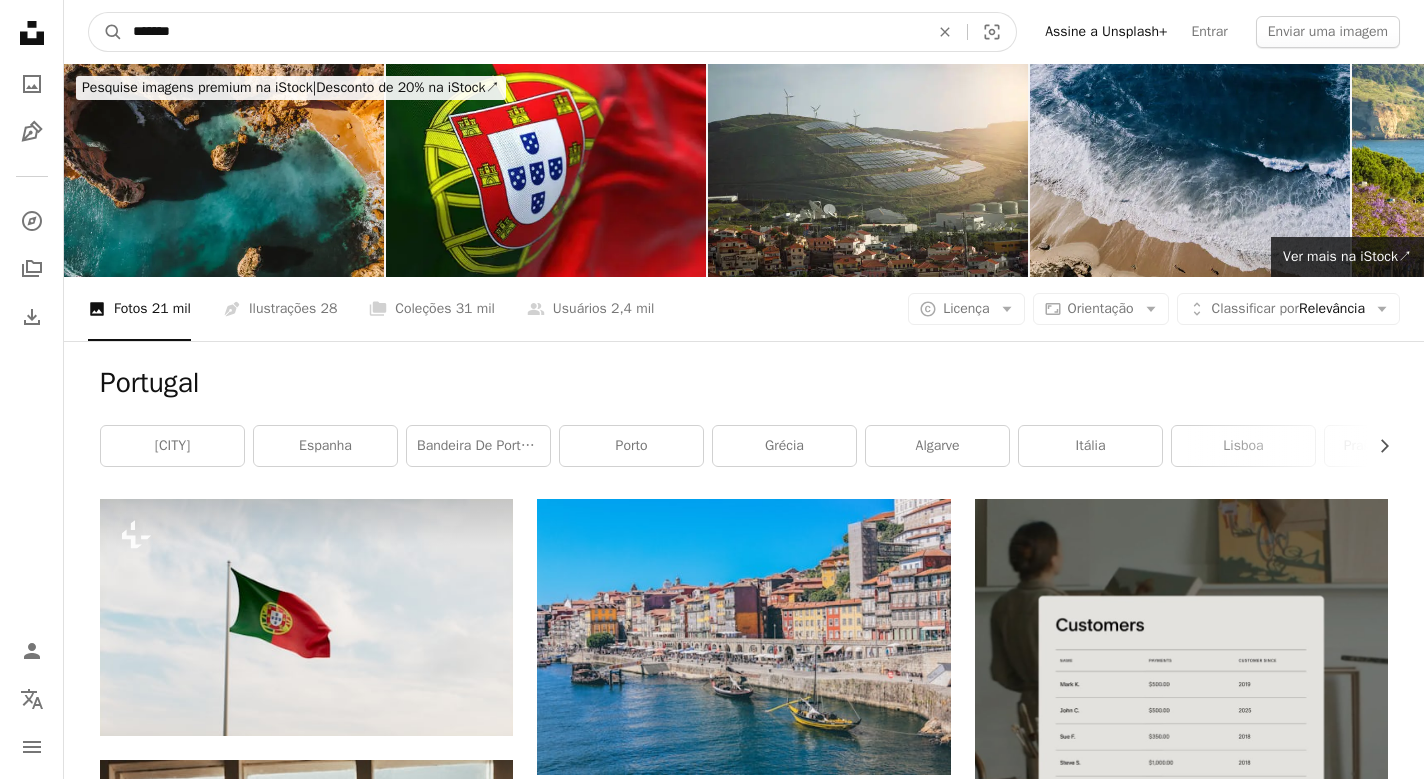 type on "*******" 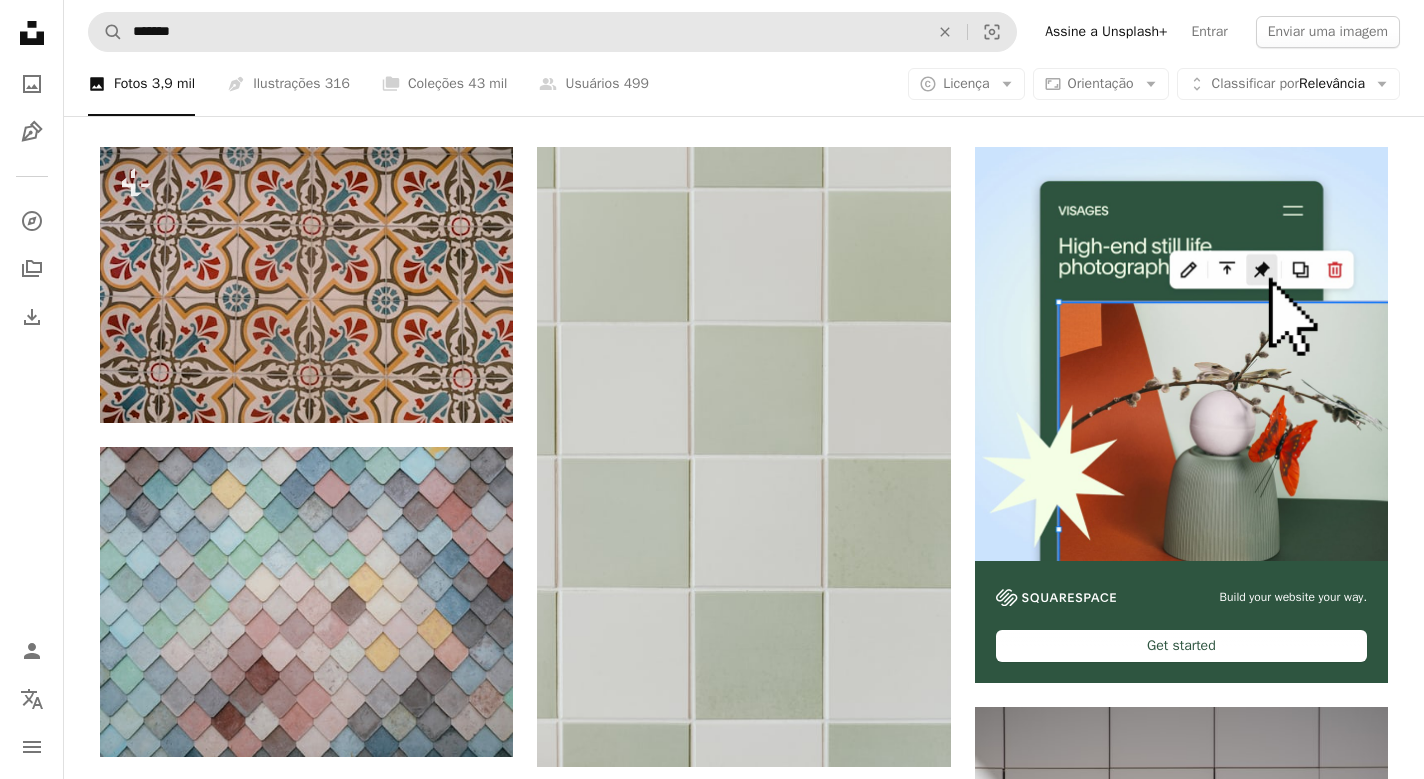 scroll, scrollTop: 299, scrollLeft: 0, axis: vertical 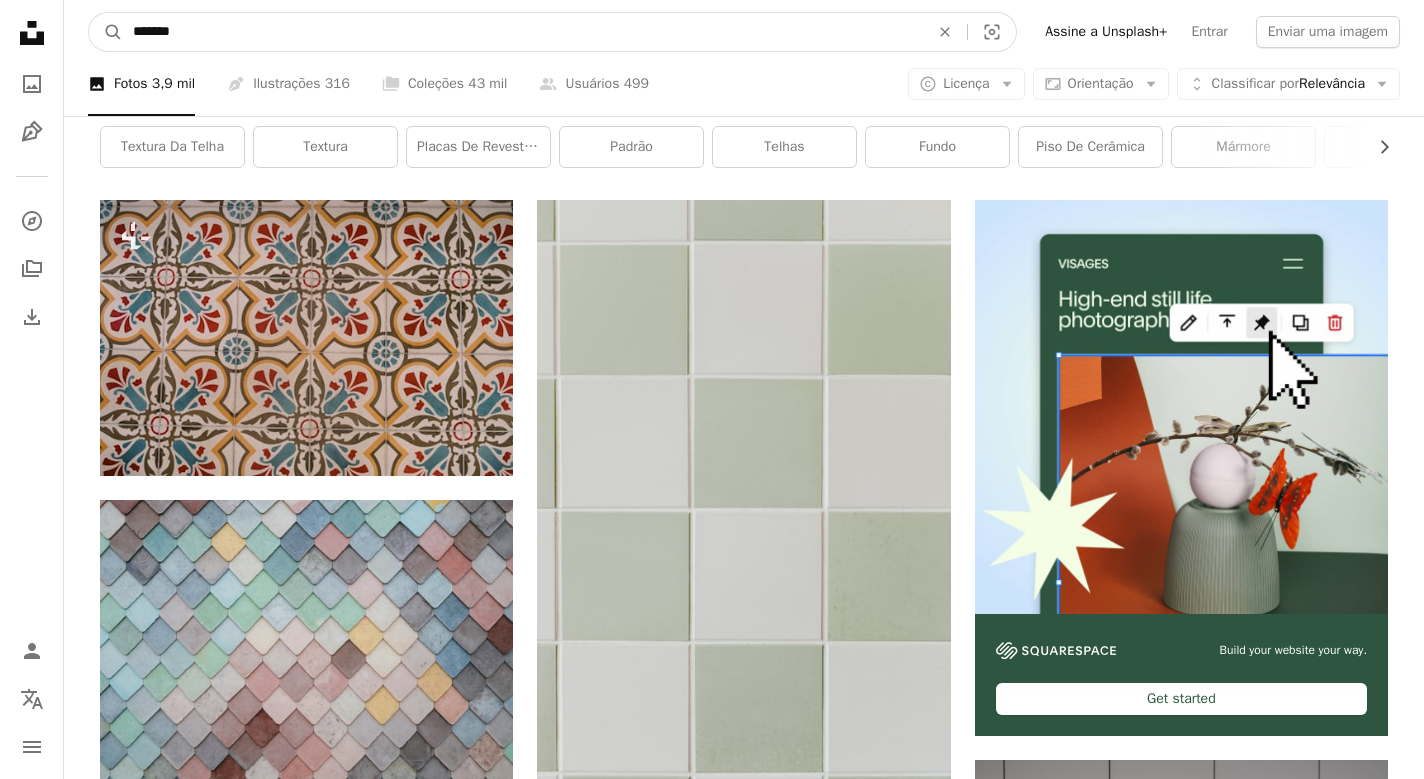 click on "*******" at bounding box center (523, 32) 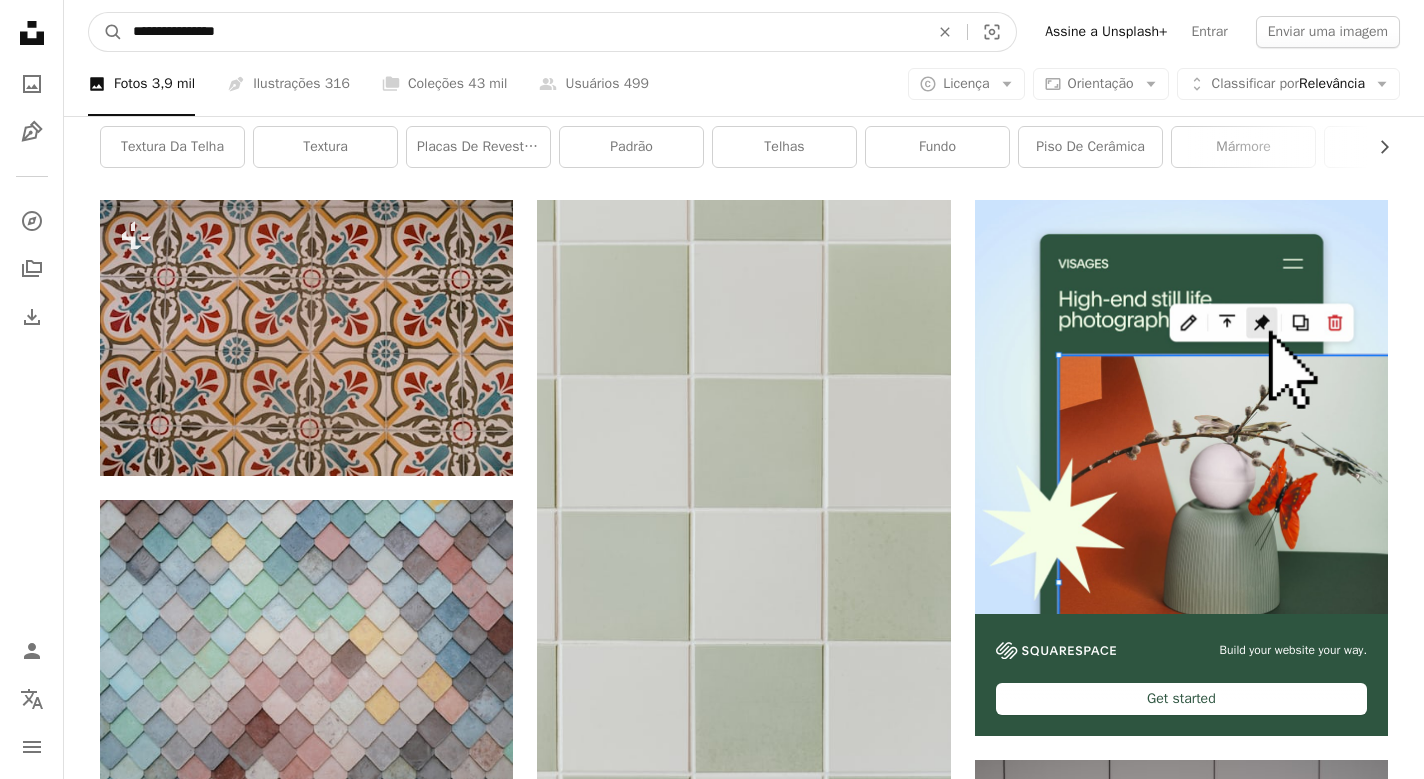 type on "**********" 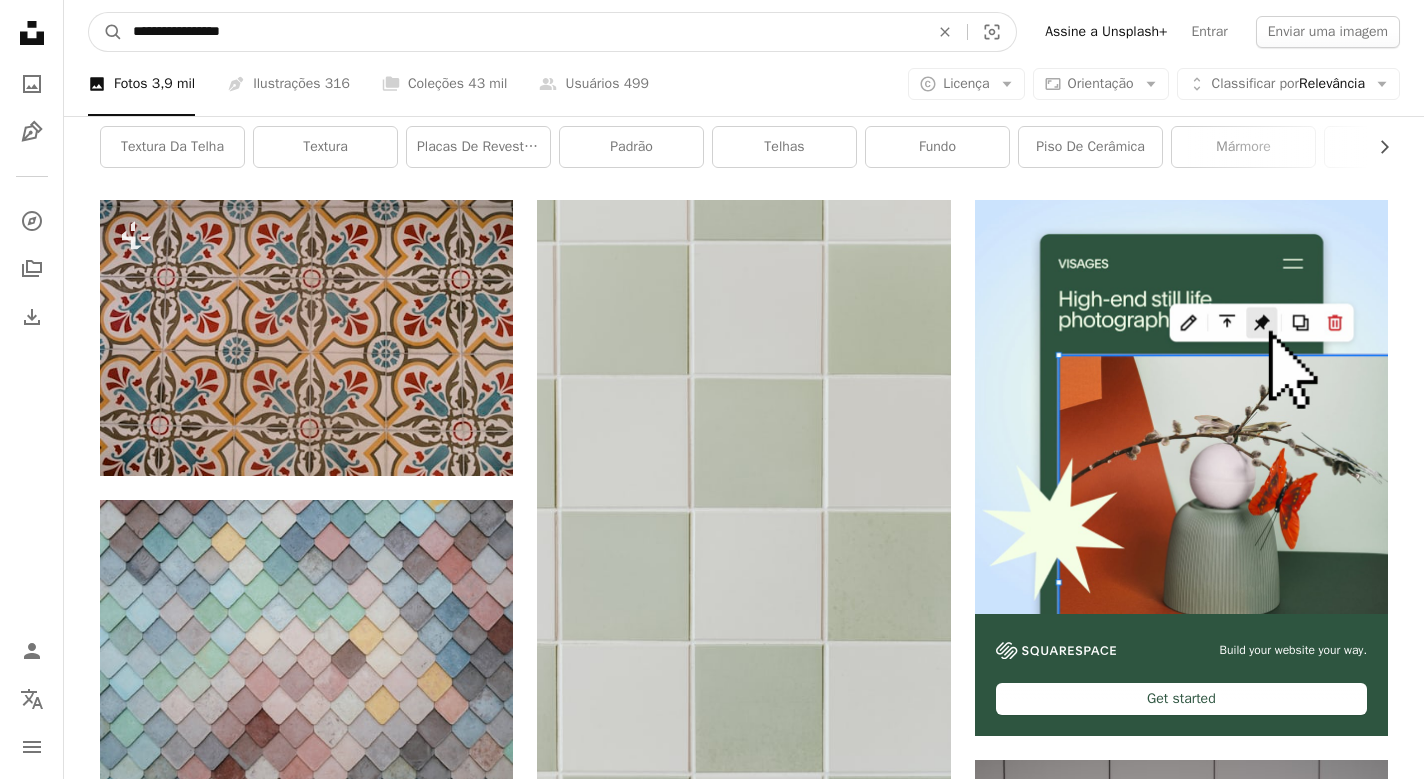 click on "A magnifying glass" at bounding box center (106, 32) 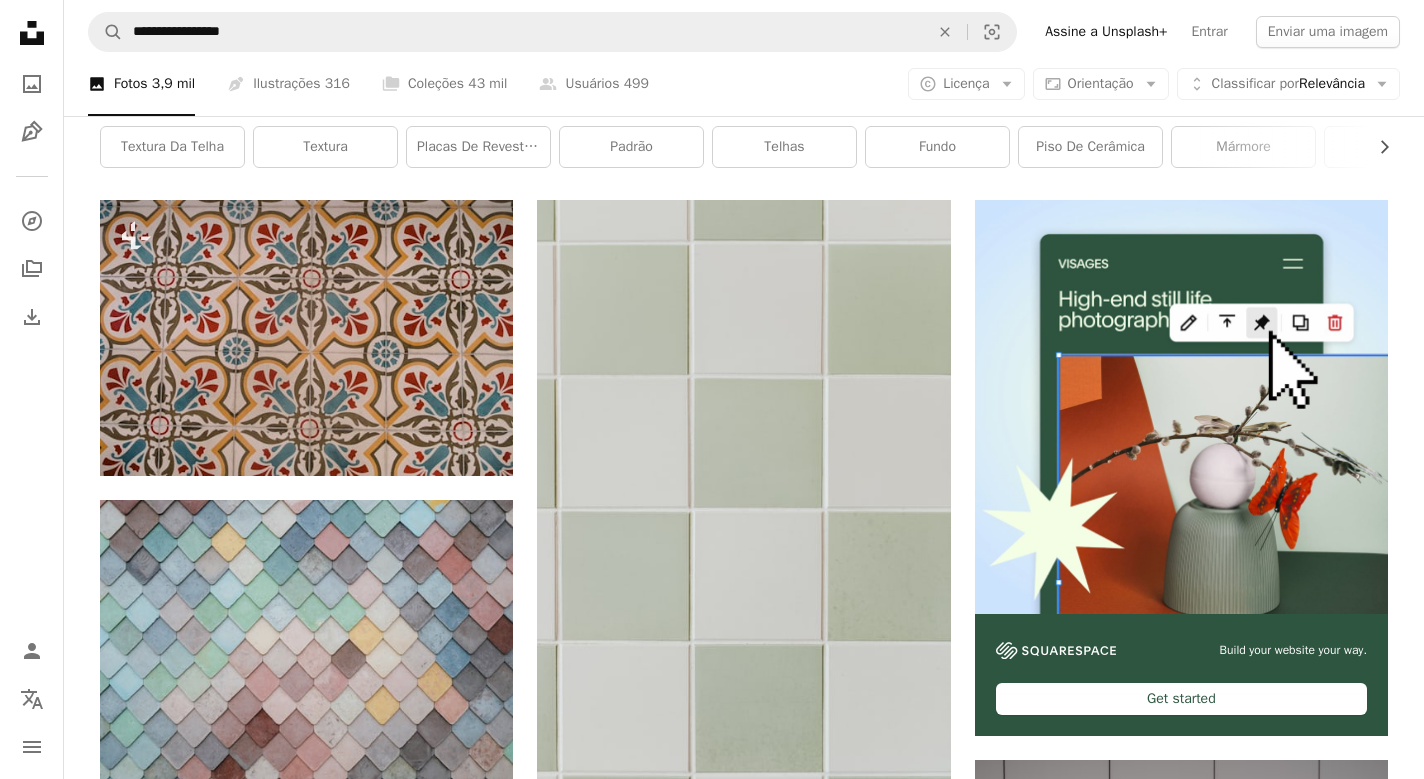 scroll, scrollTop: 0, scrollLeft: 0, axis: both 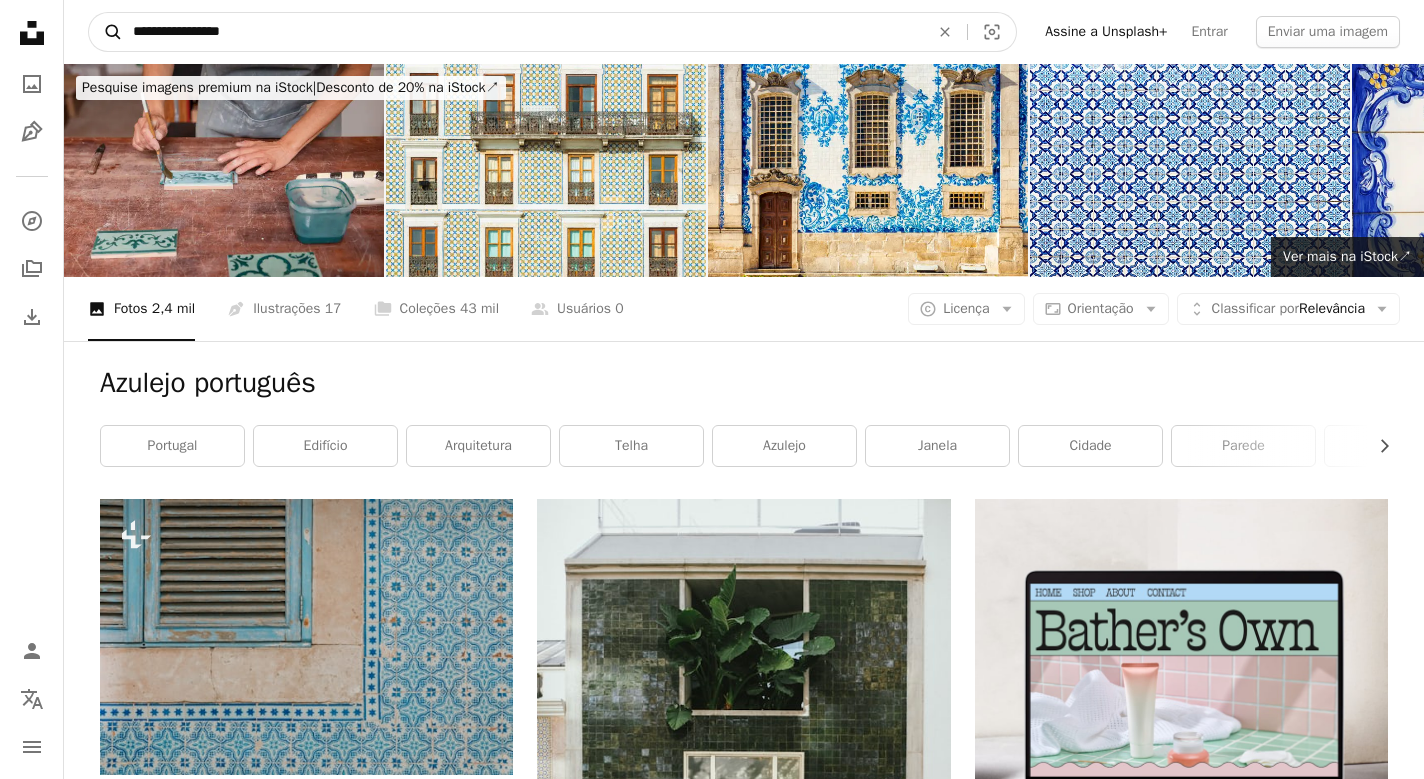 drag, startPoint x: 292, startPoint y: 38, endPoint x: 101, endPoint y: 39, distance: 191.00262 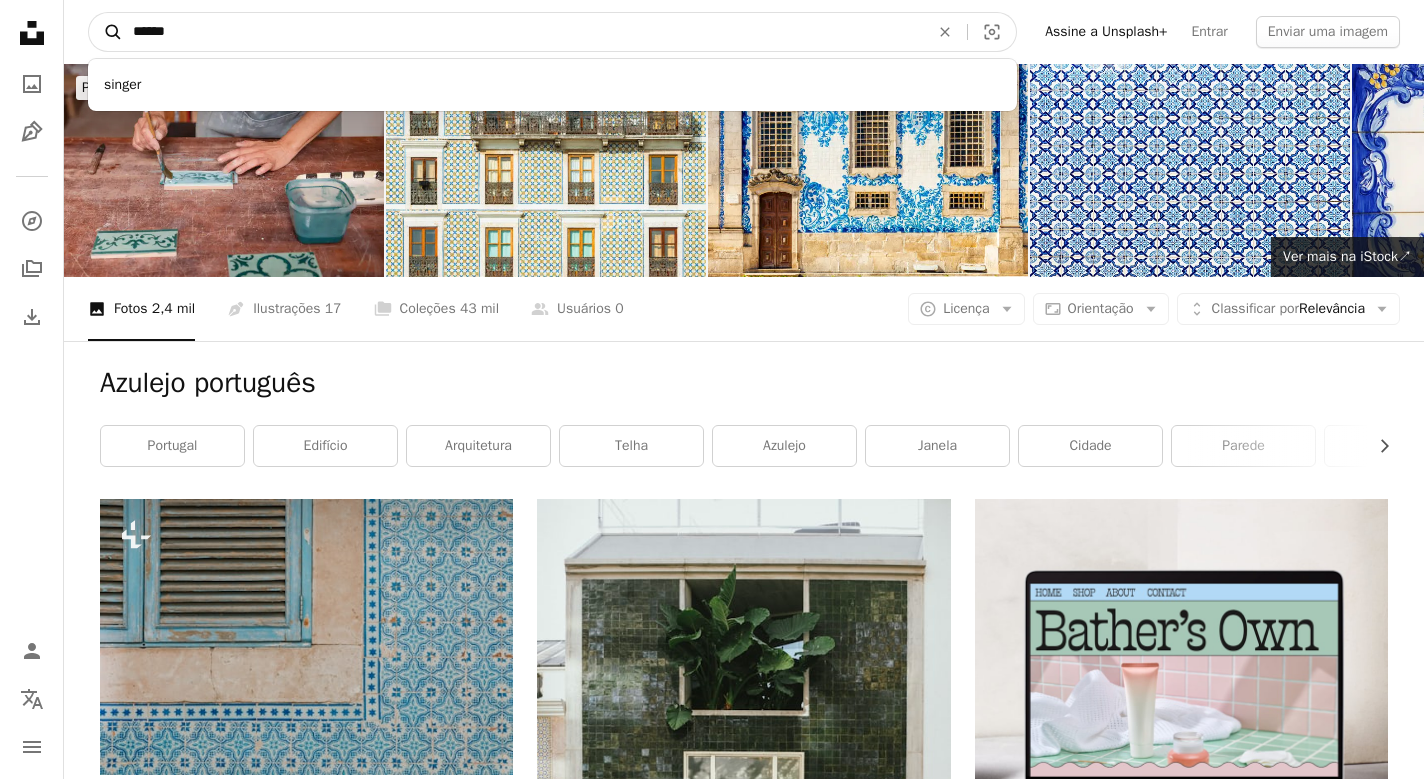 type on "******" 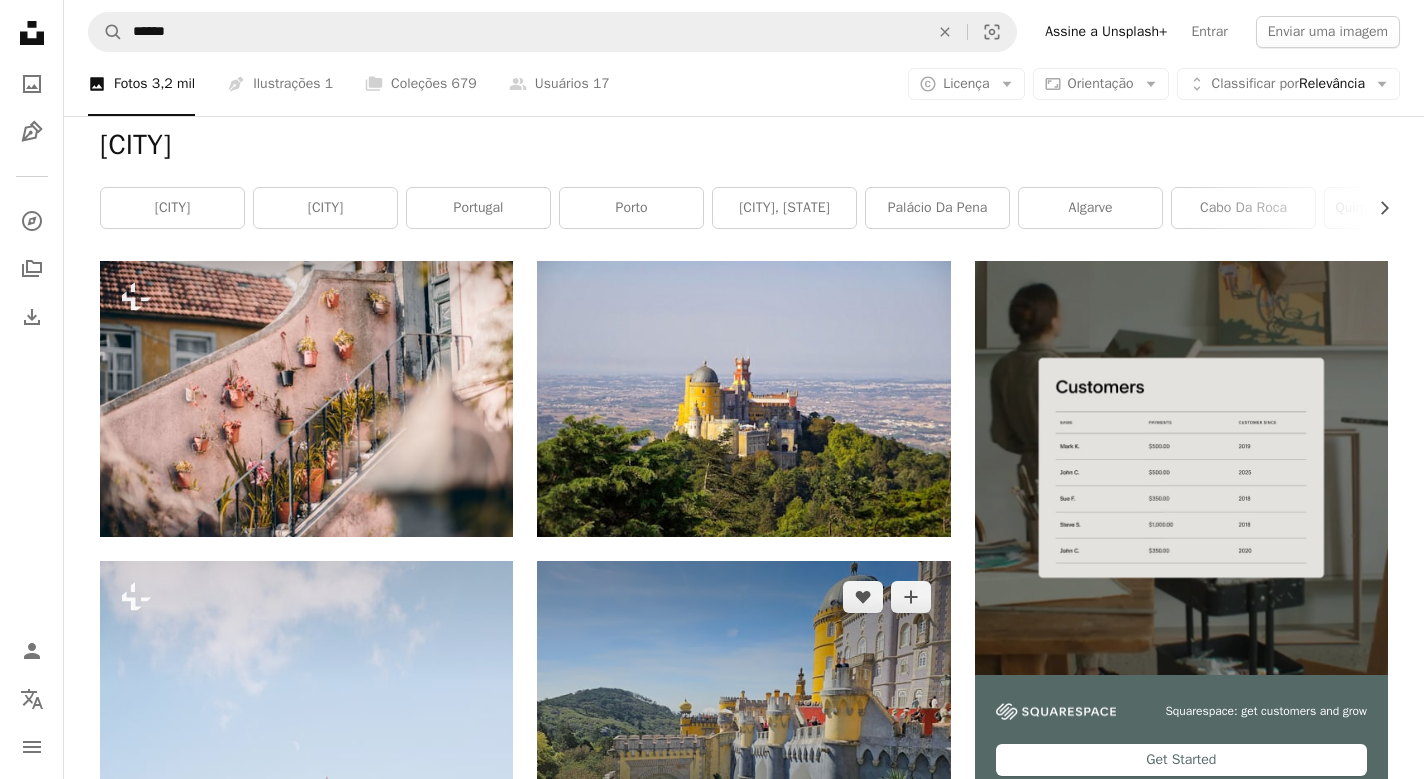 scroll, scrollTop: 0, scrollLeft: 0, axis: both 